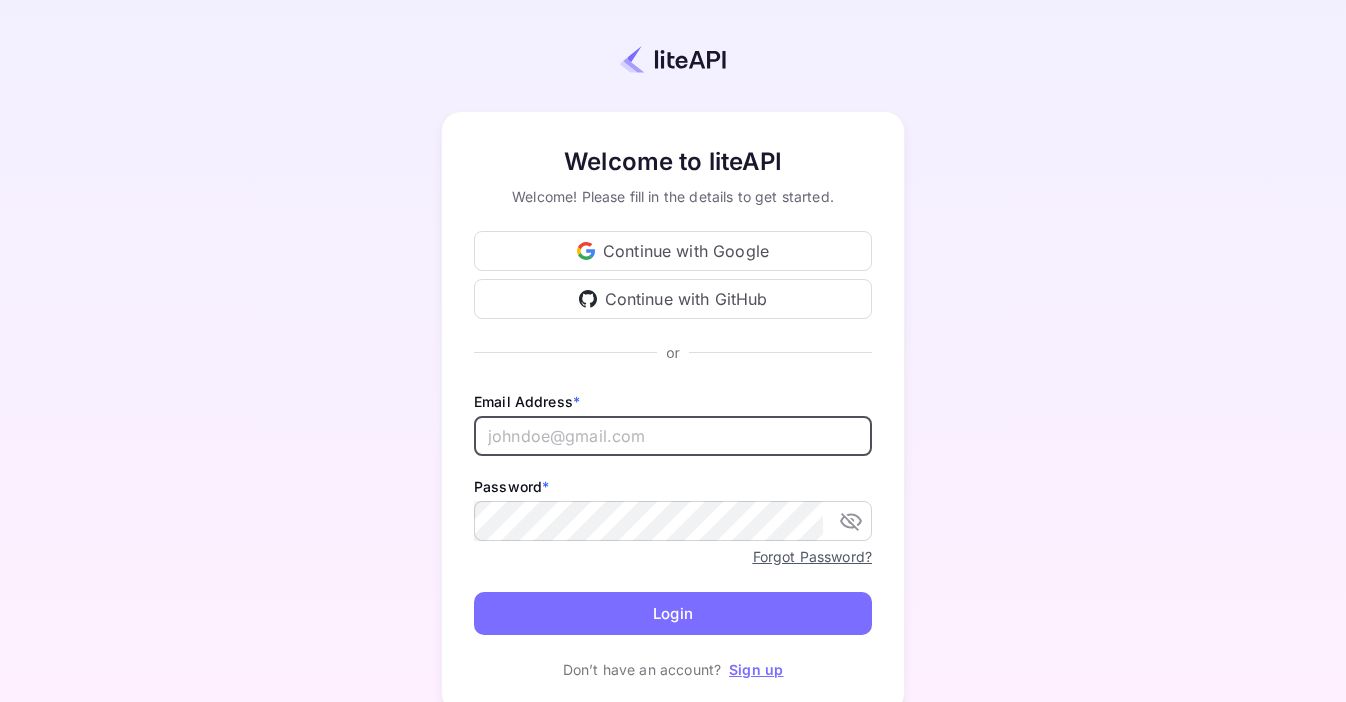 scroll, scrollTop: 0, scrollLeft: 0, axis: both 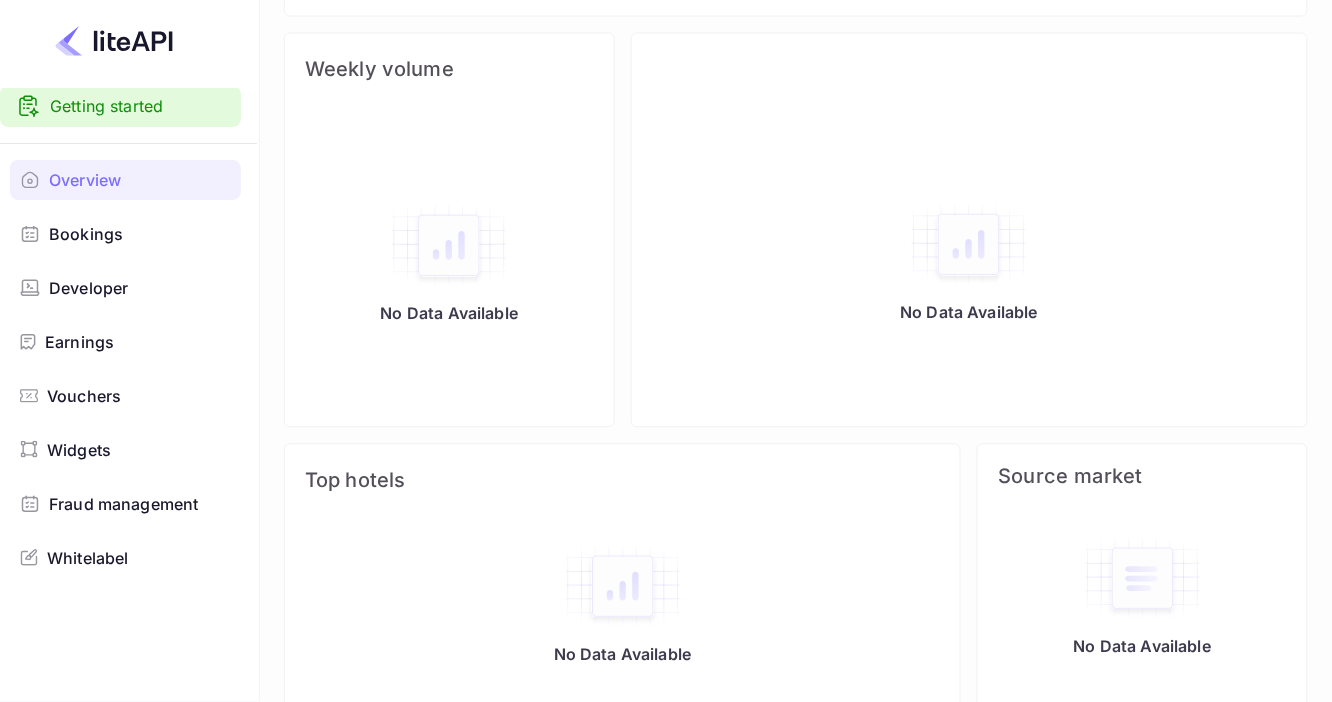 click on "Bookings" at bounding box center [86, 234] 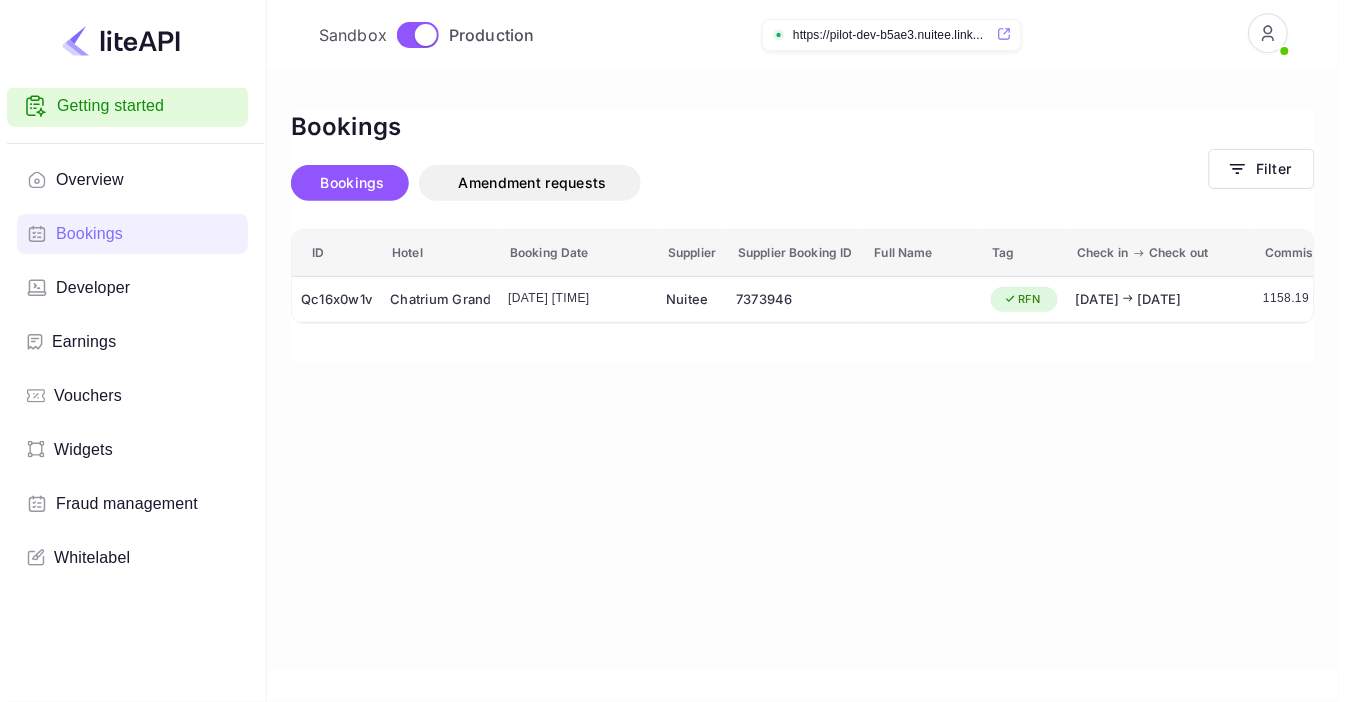 scroll, scrollTop: 0, scrollLeft: 0, axis: both 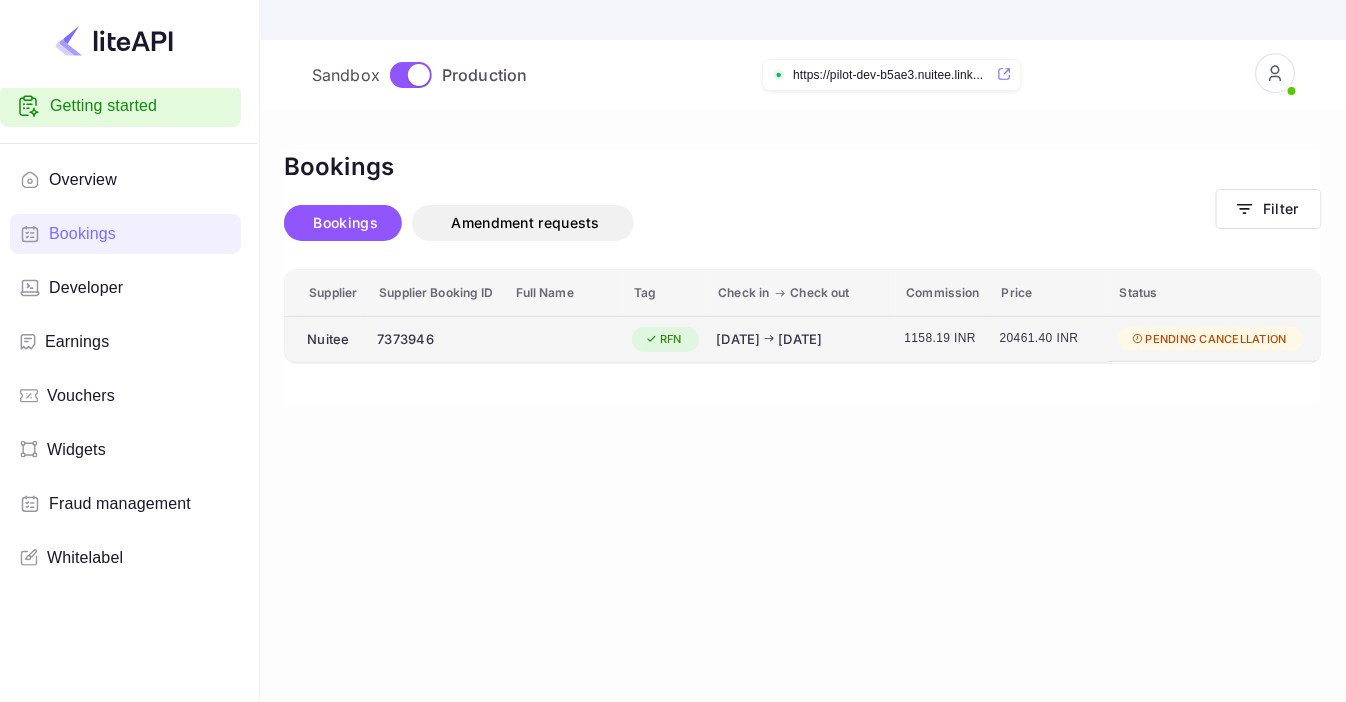 click on "PENDING CANCELLATION" at bounding box center (1209, 339) 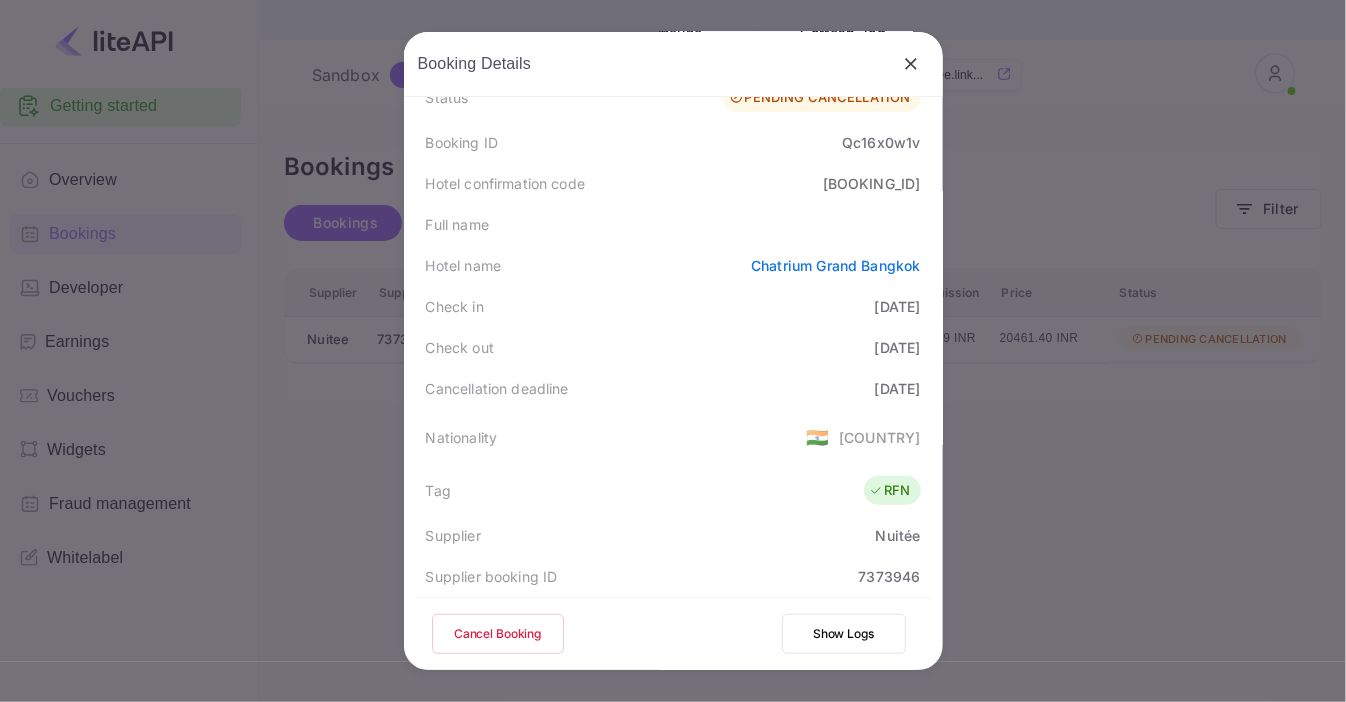 scroll, scrollTop: 0, scrollLeft: 0, axis: both 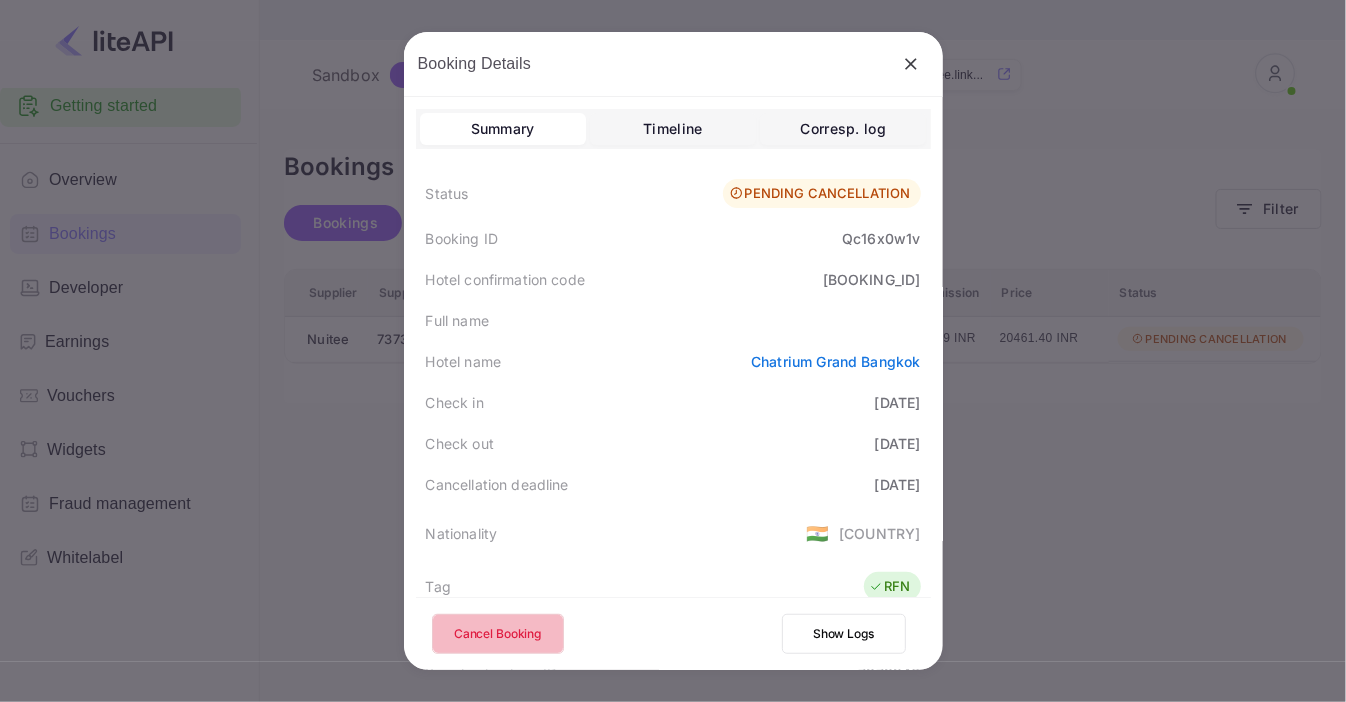 click on "Cancel Booking" at bounding box center [498, 634] 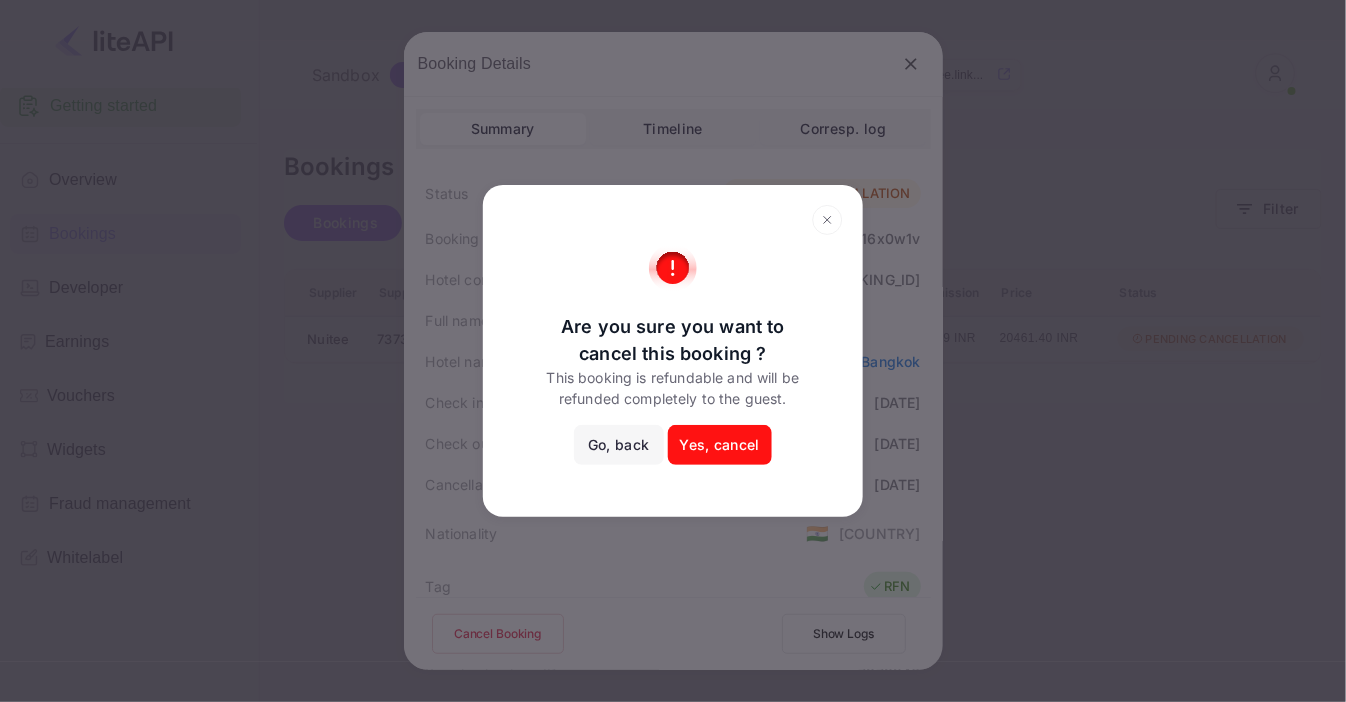 click at bounding box center (827, 220) 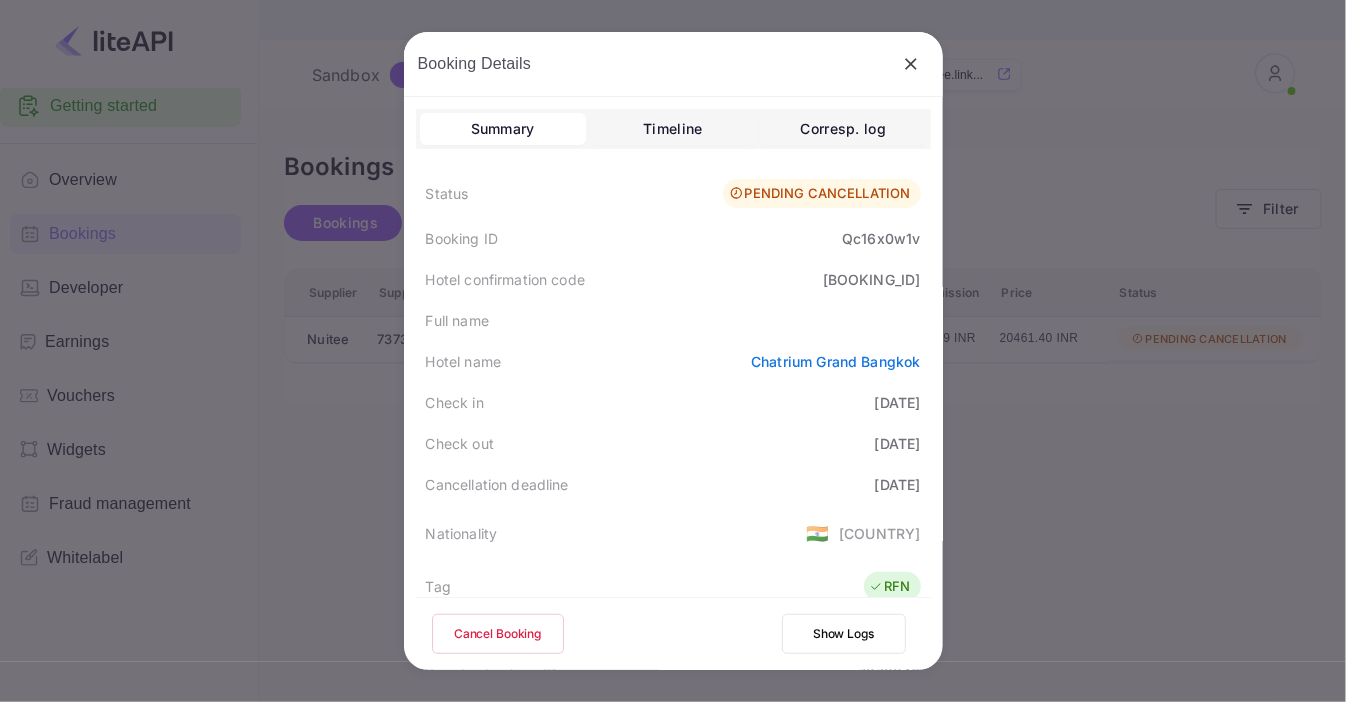 click at bounding box center [911, 64] 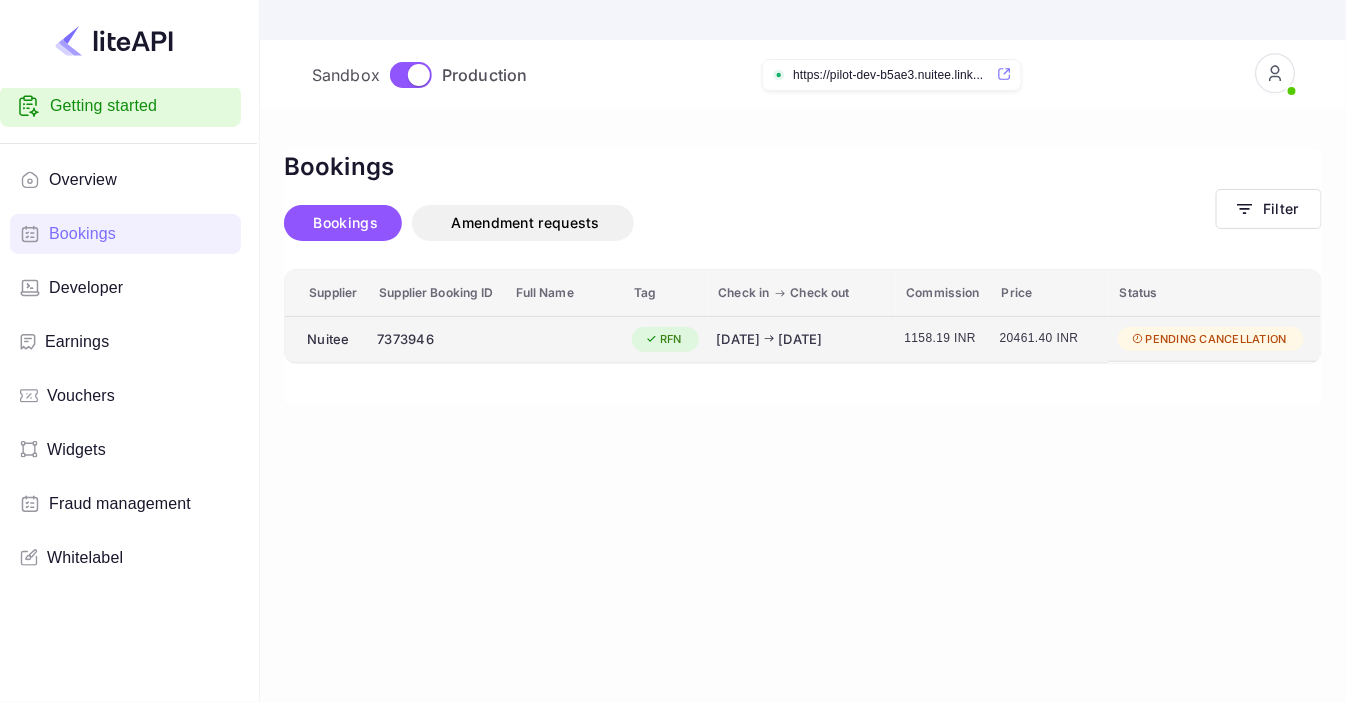 scroll, scrollTop: 0, scrollLeft: 356, axis: horizontal 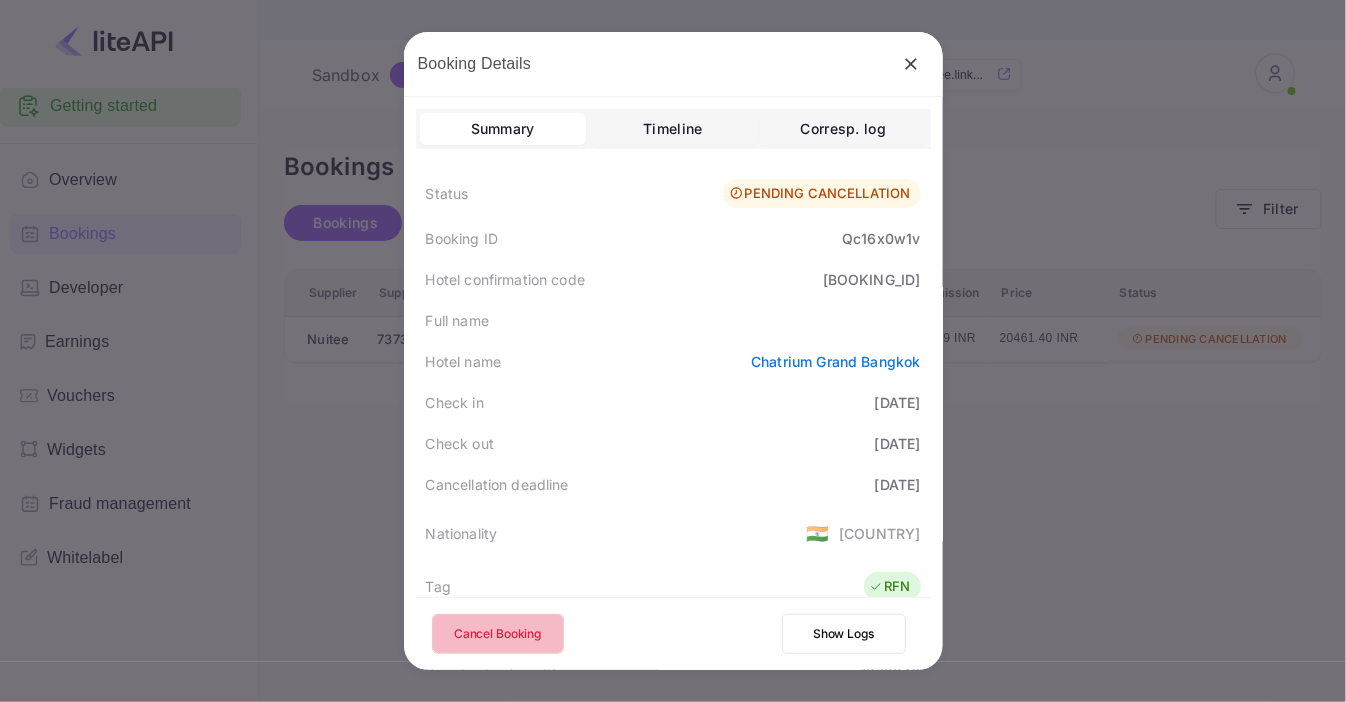 click on "Cancel Booking" at bounding box center [498, 634] 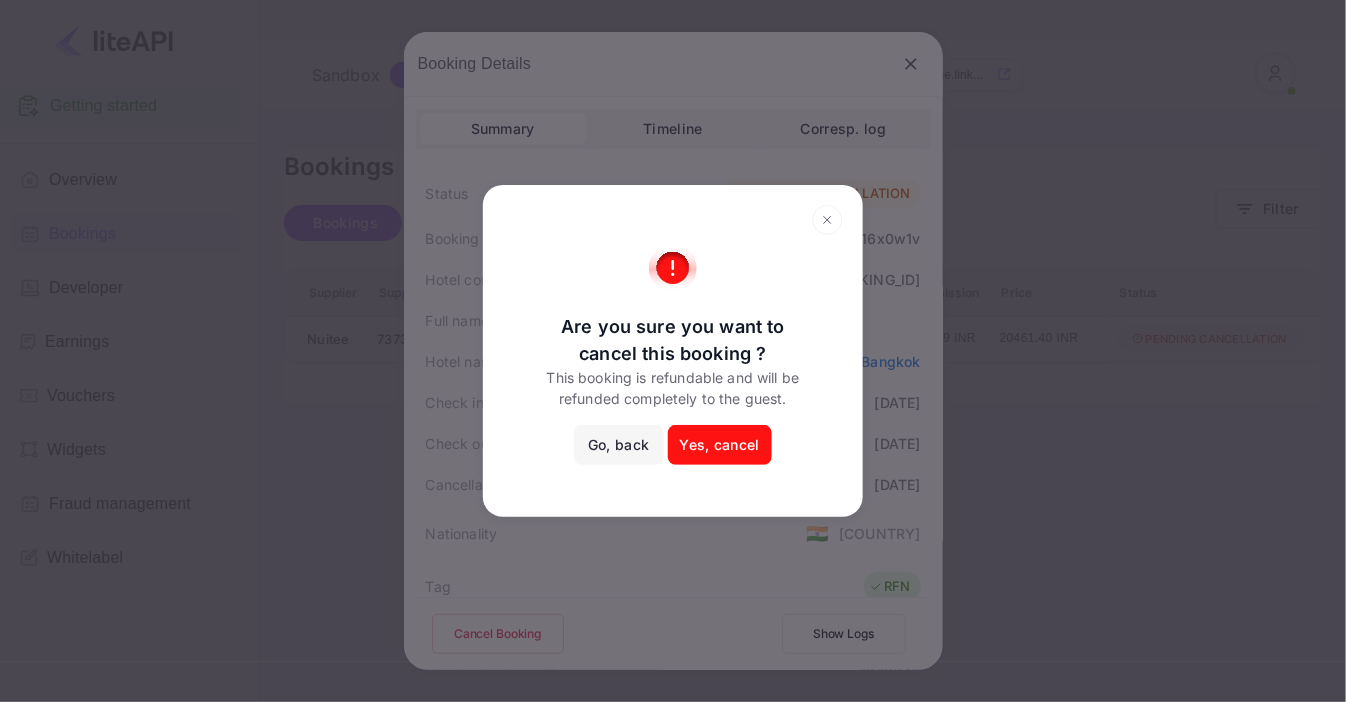 click on "Go, back" at bounding box center (618, 445) 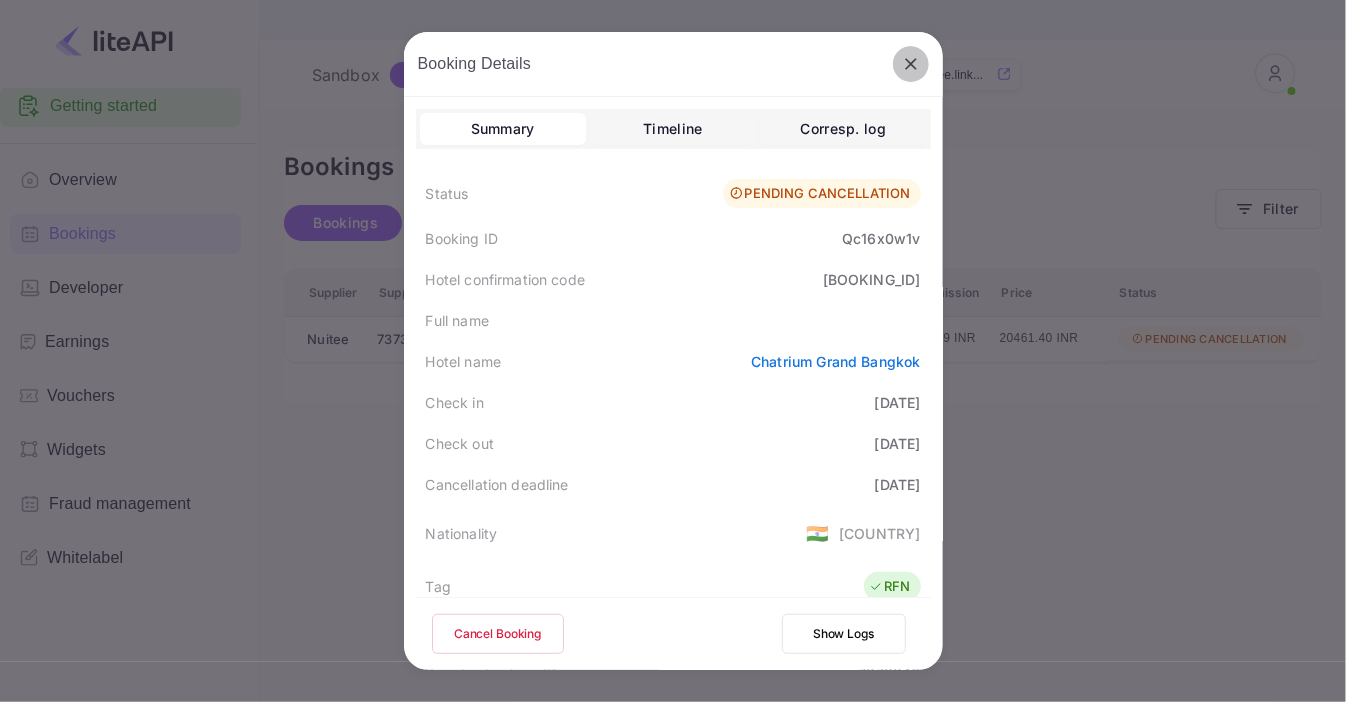 click at bounding box center (911, 64) 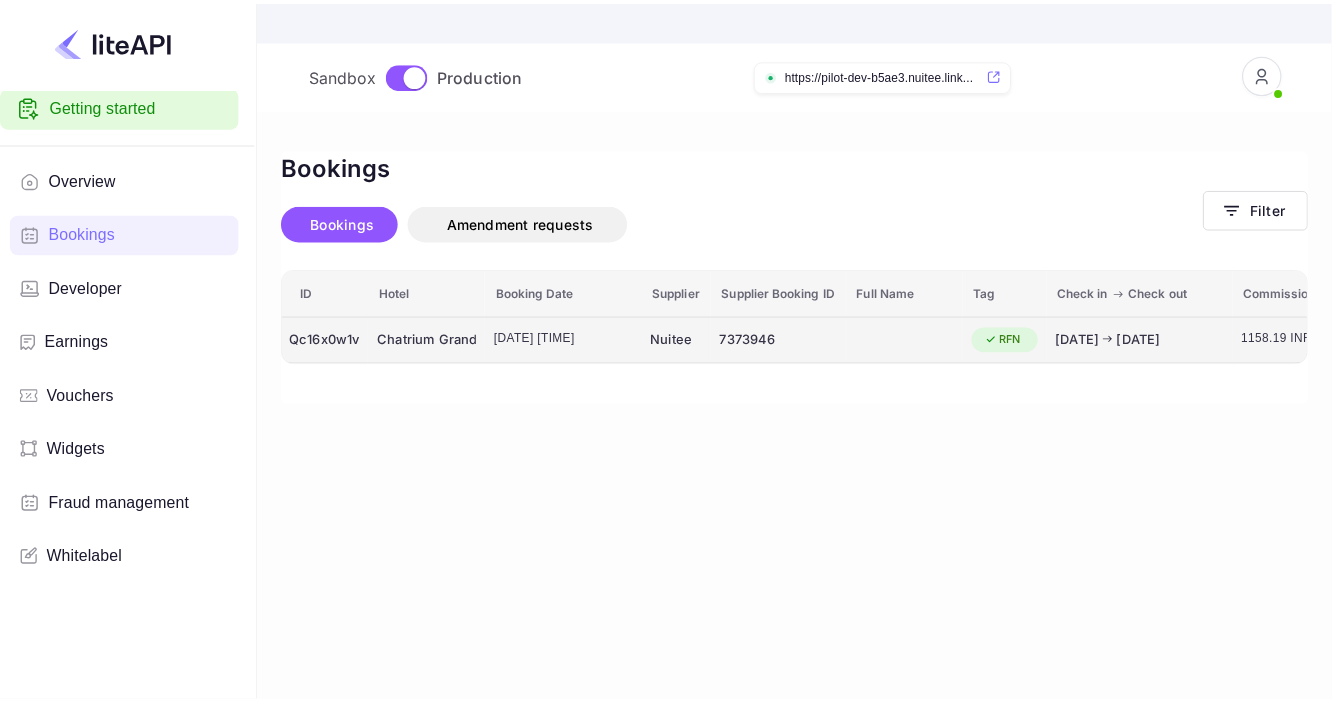 scroll, scrollTop: 0, scrollLeft: 0, axis: both 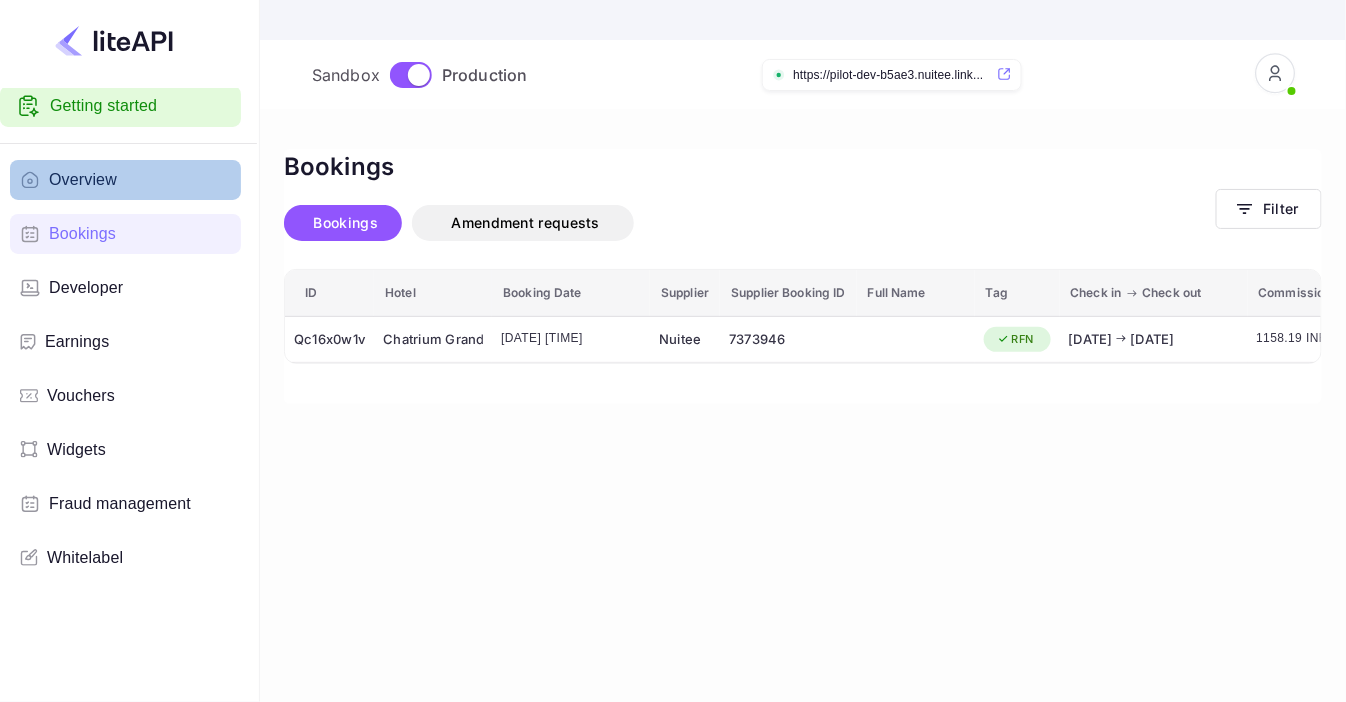 click on "Overview" at bounding box center (125, 180) 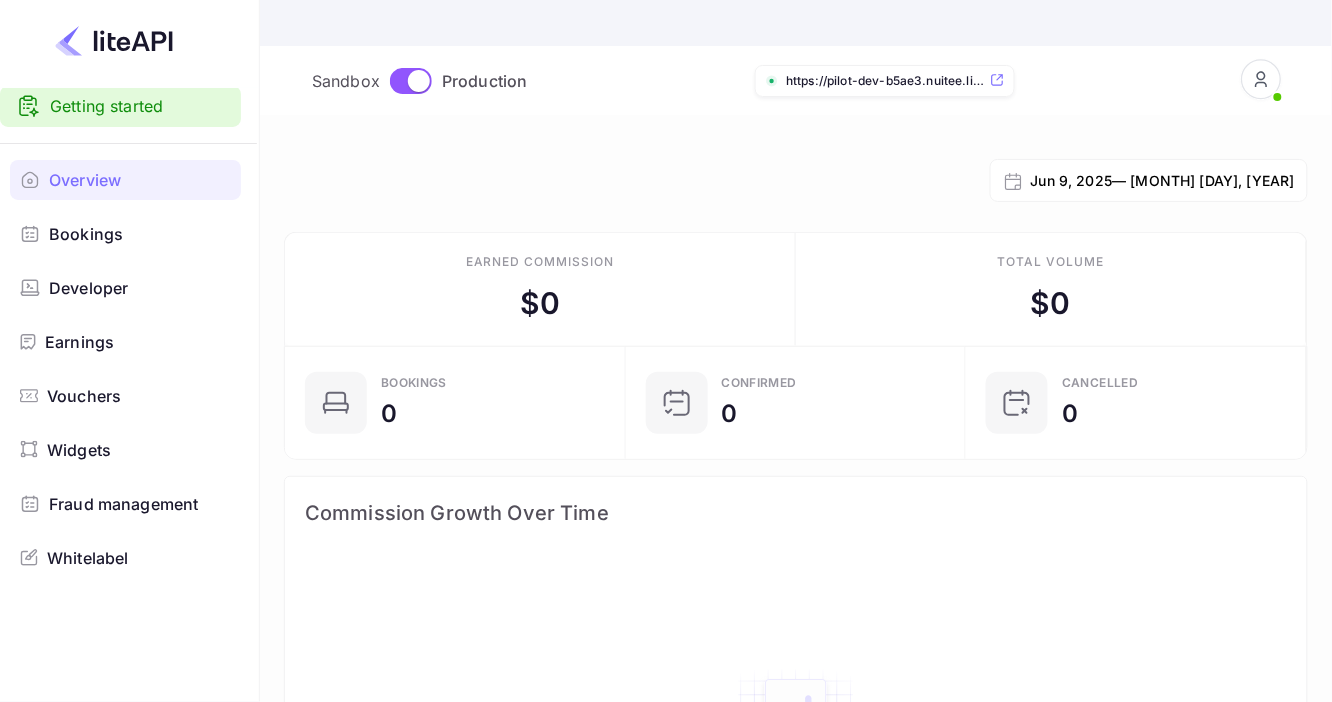 click on "Overview" at bounding box center [85, 180] 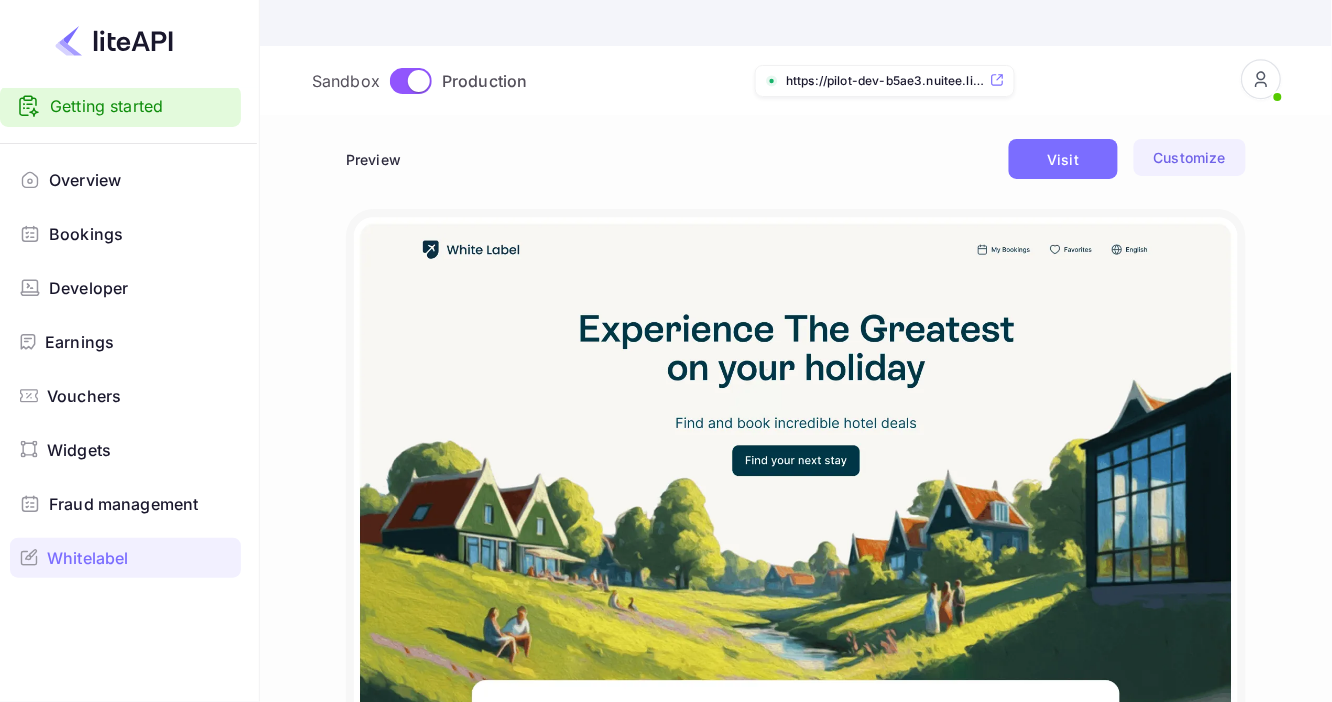 click on "Fraud management" at bounding box center (123, 504) 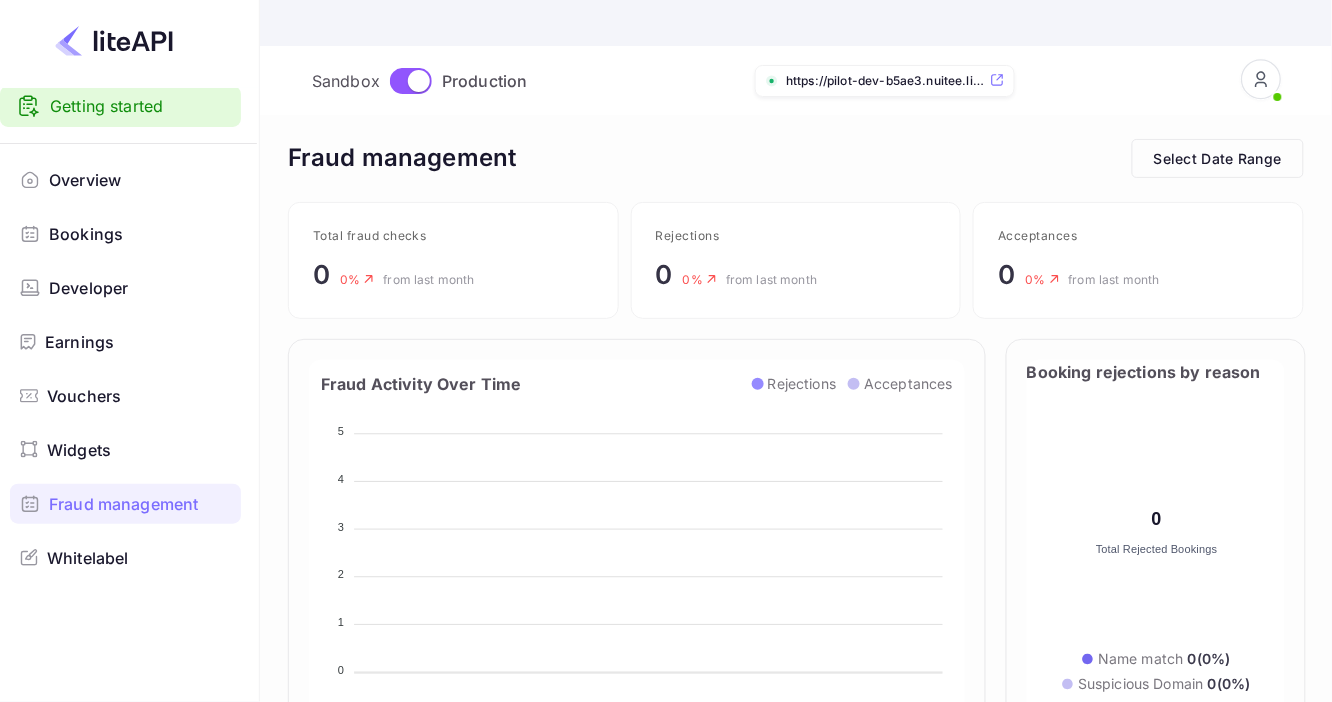 scroll, scrollTop: 14, scrollLeft: 14, axis: both 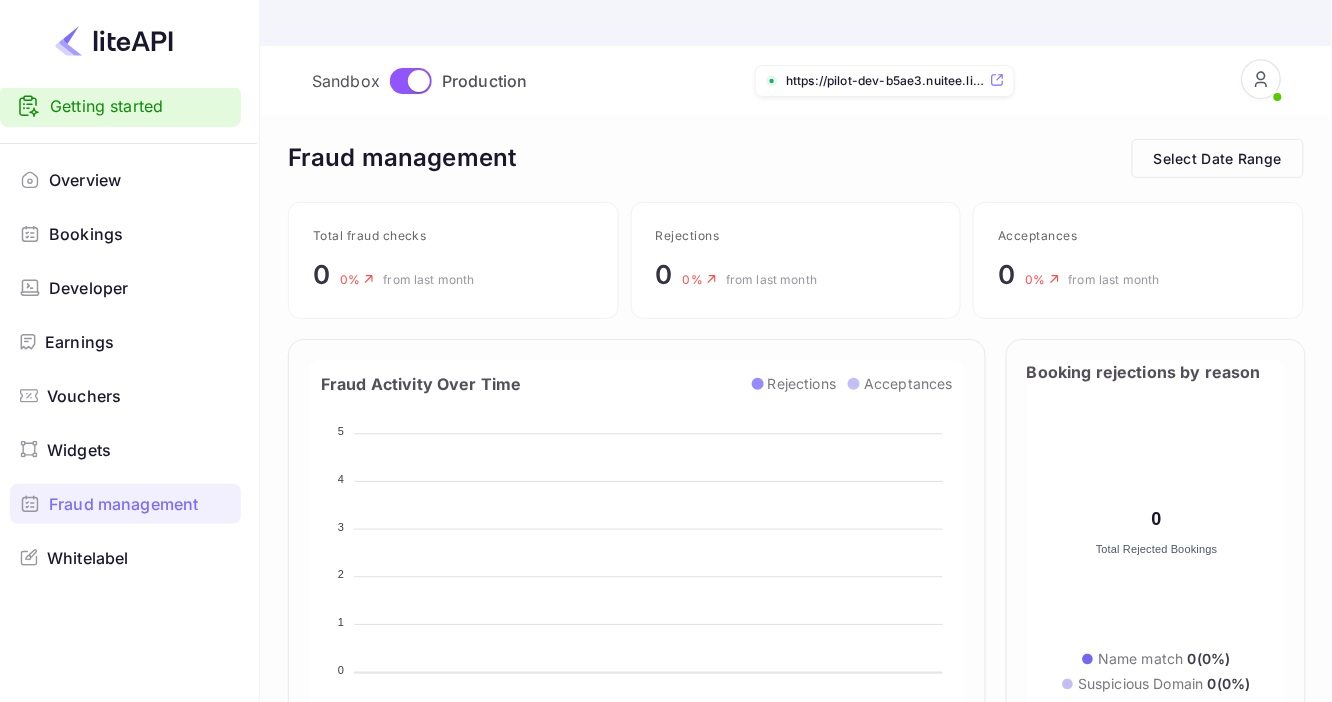 click on "Widgets" at bounding box center [125, 450] 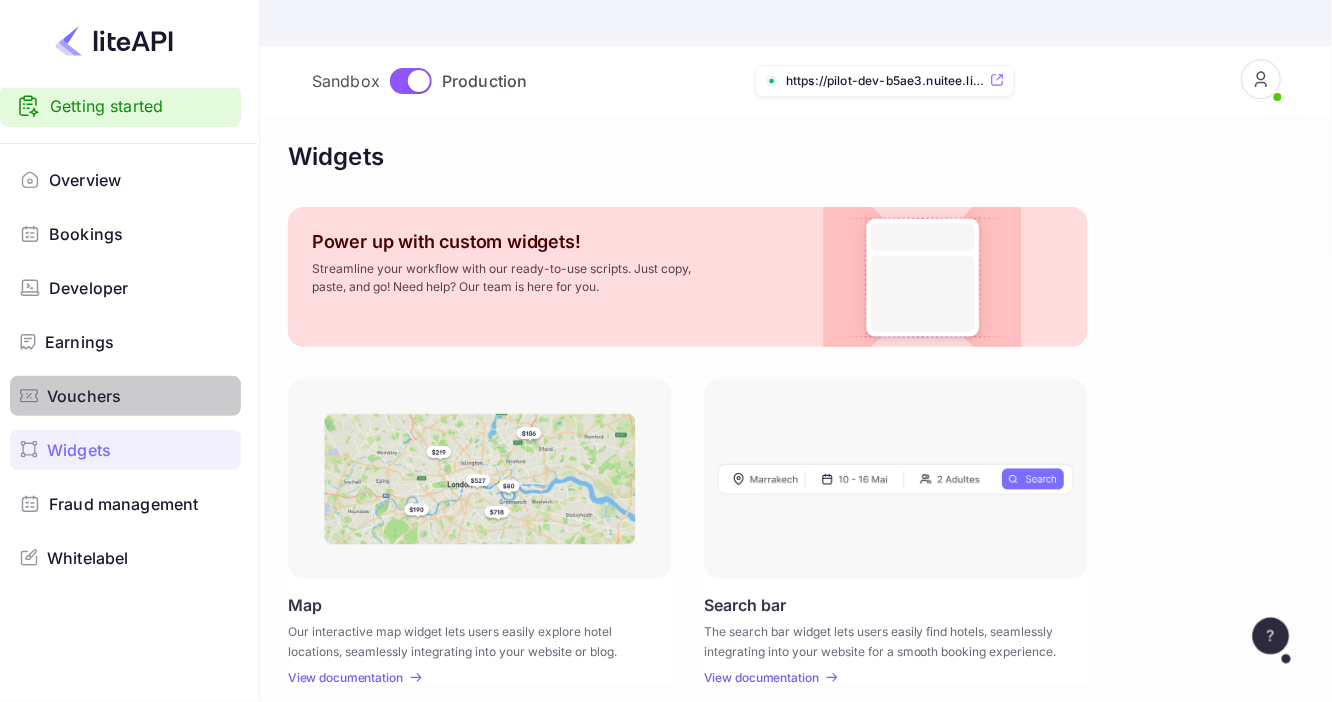 click on "Vouchers" at bounding box center [139, 396] 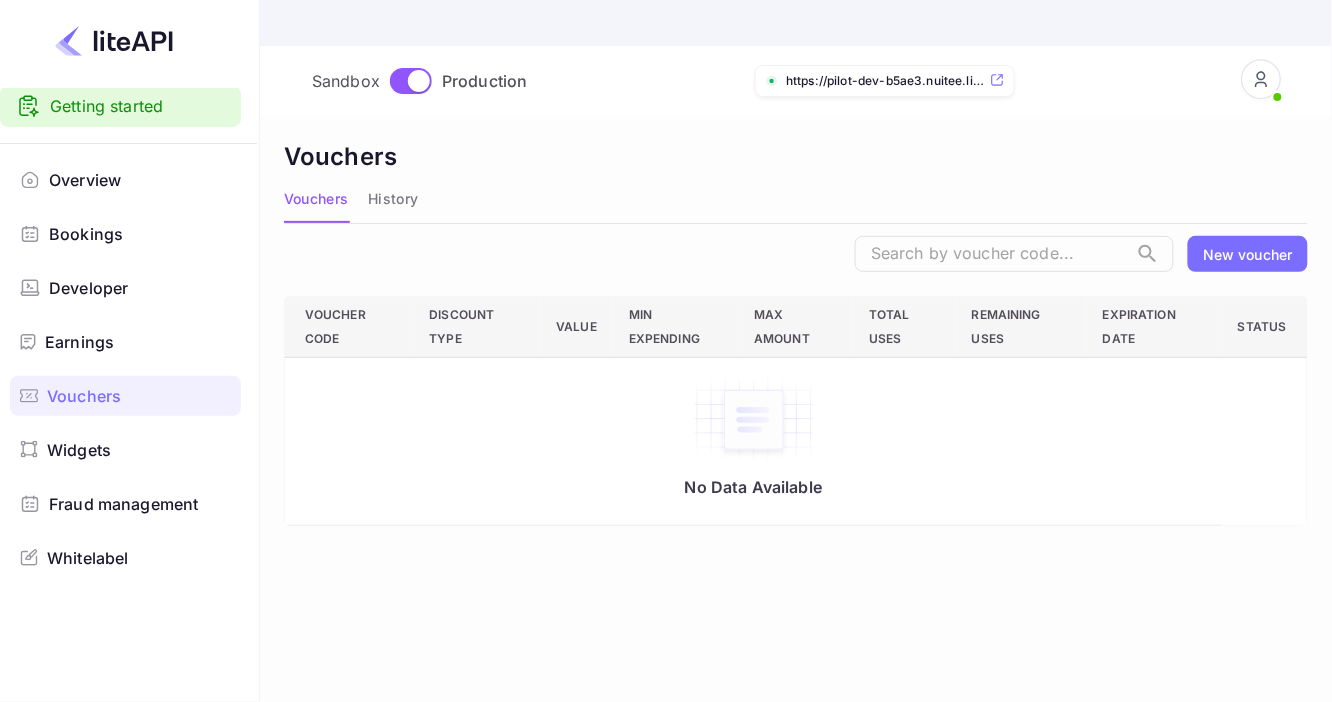 click on "Earnings" at bounding box center (120, 338) 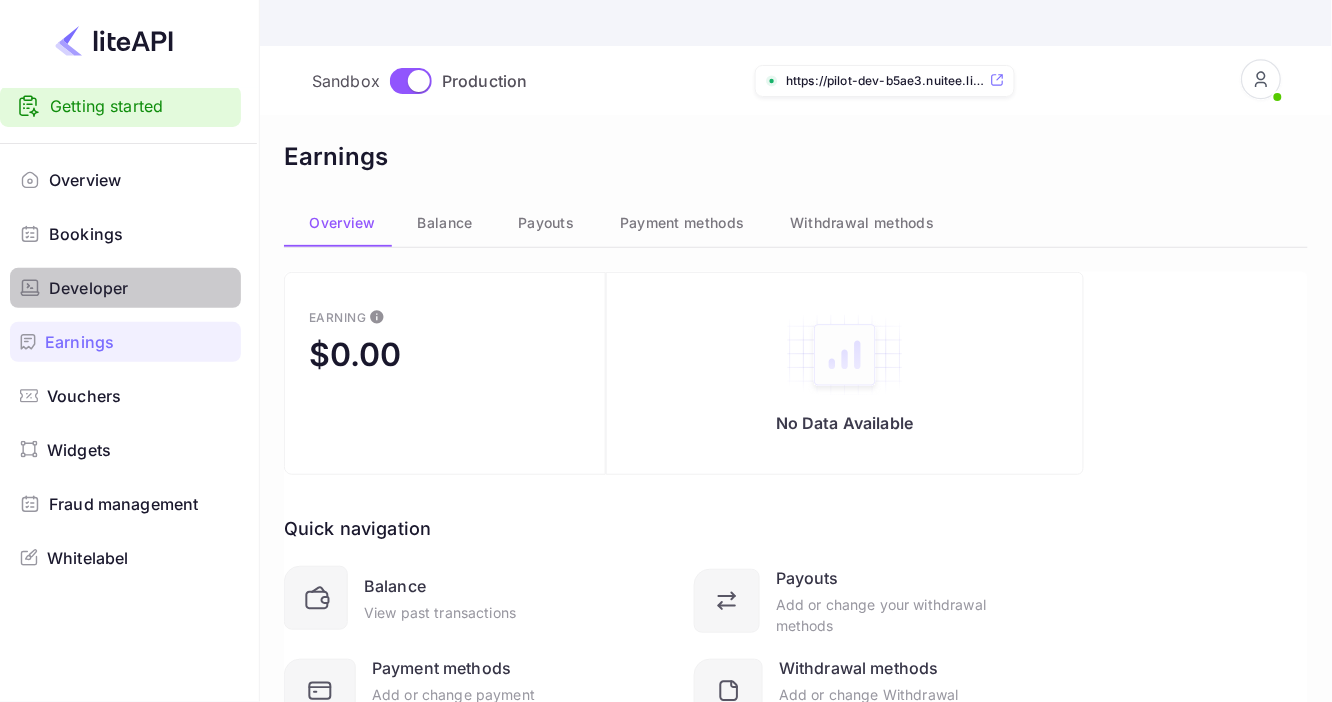 click on "Developer" at bounding box center [125, 288] 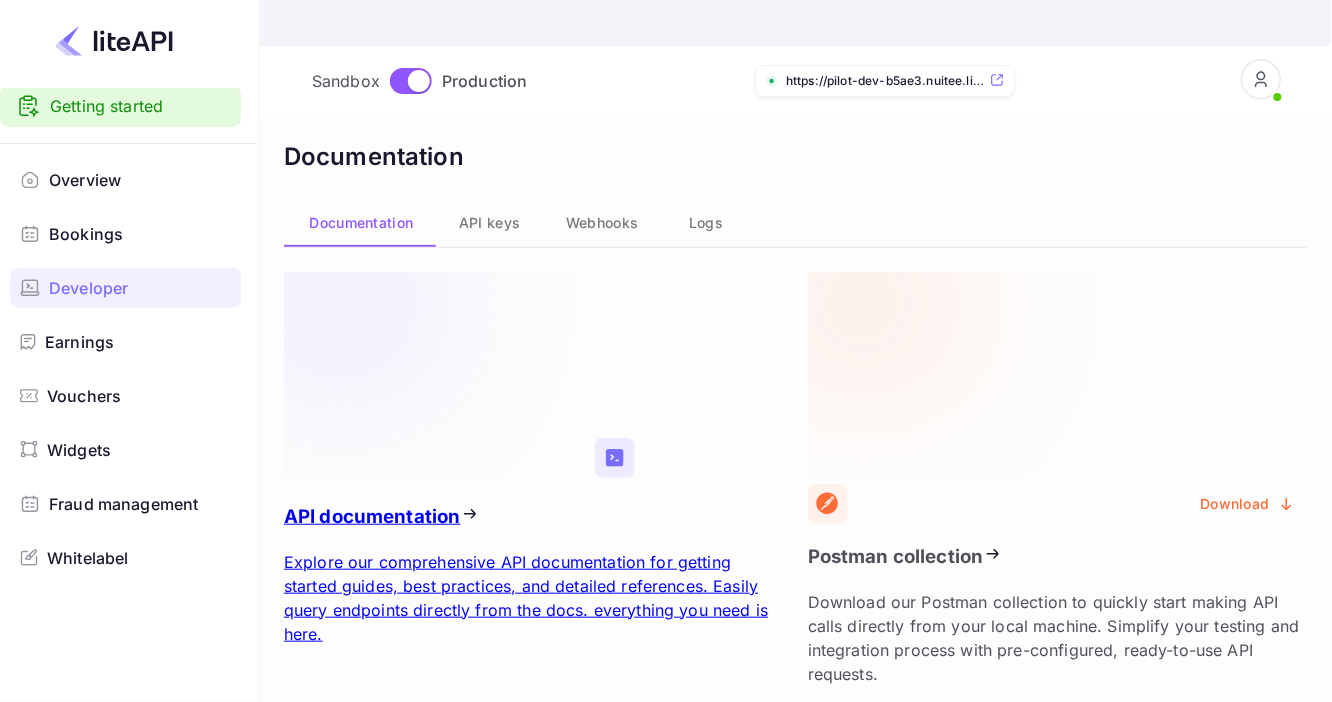 click on "Bookings" at bounding box center [125, 234] 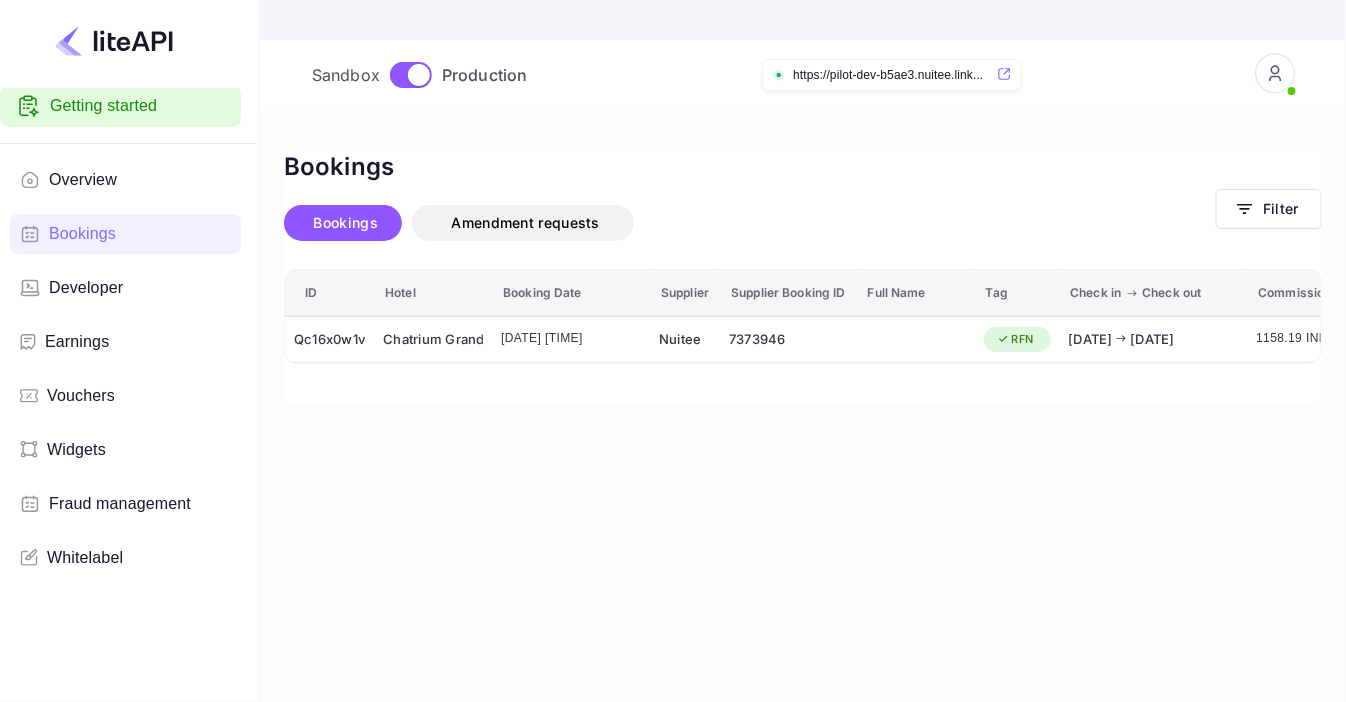 click on "Overview" at bounding box center (83, 180) 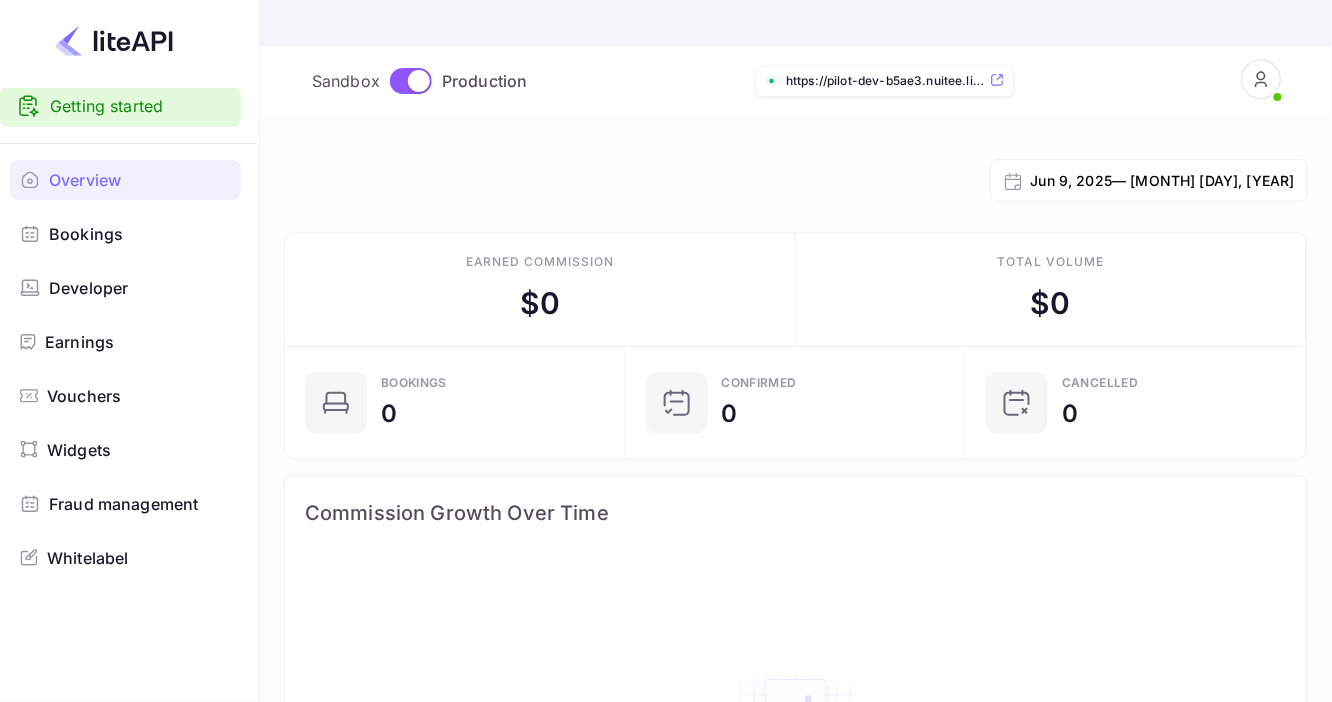 click on "https:// pilot-dev-b5ae3.nuitee.link ..." at bounding box center [886, 81] 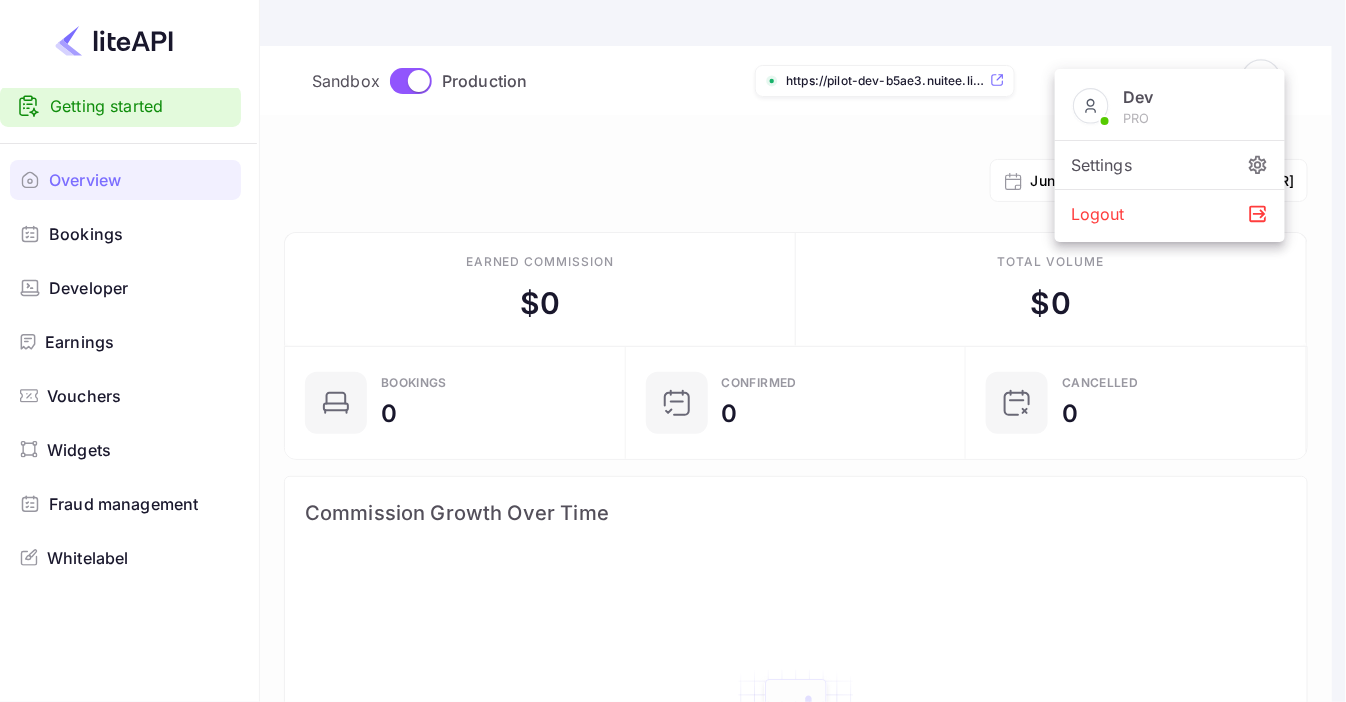 click on "Settings" at bounding box center [1170, 165] 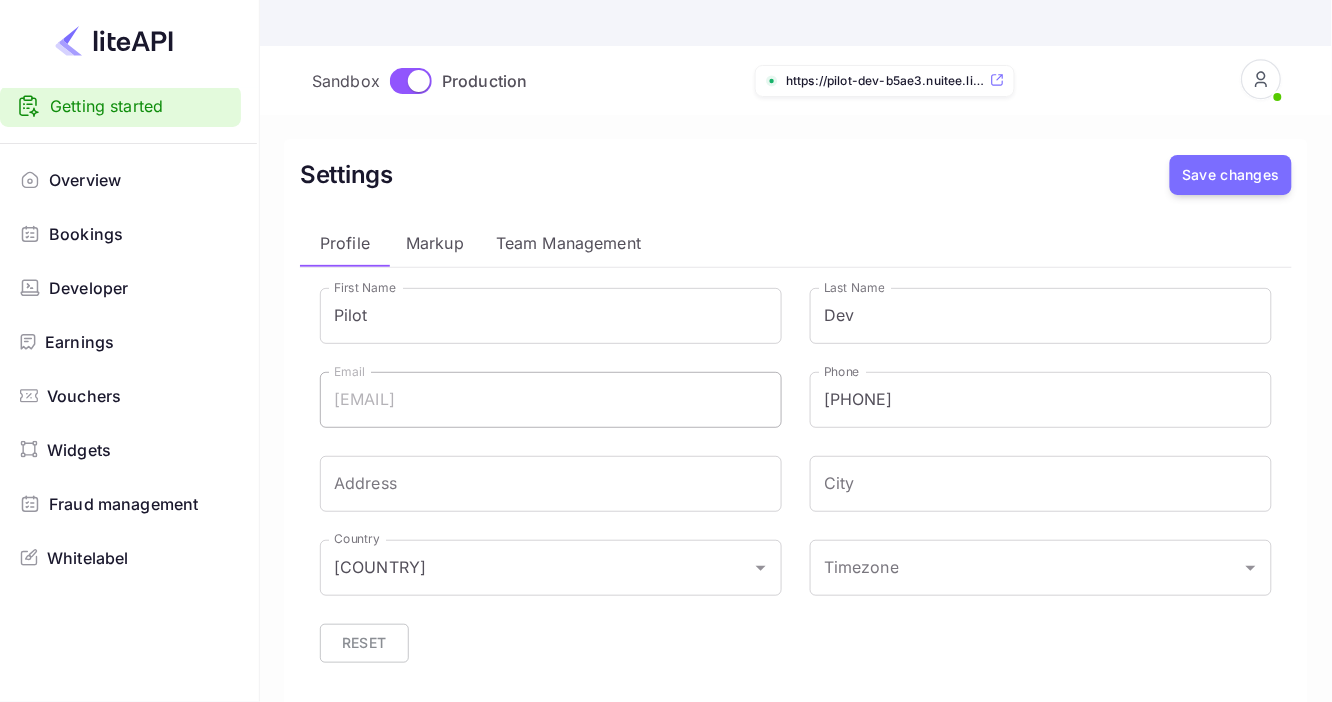 click on "Markup" at bounding box center [435, 243] 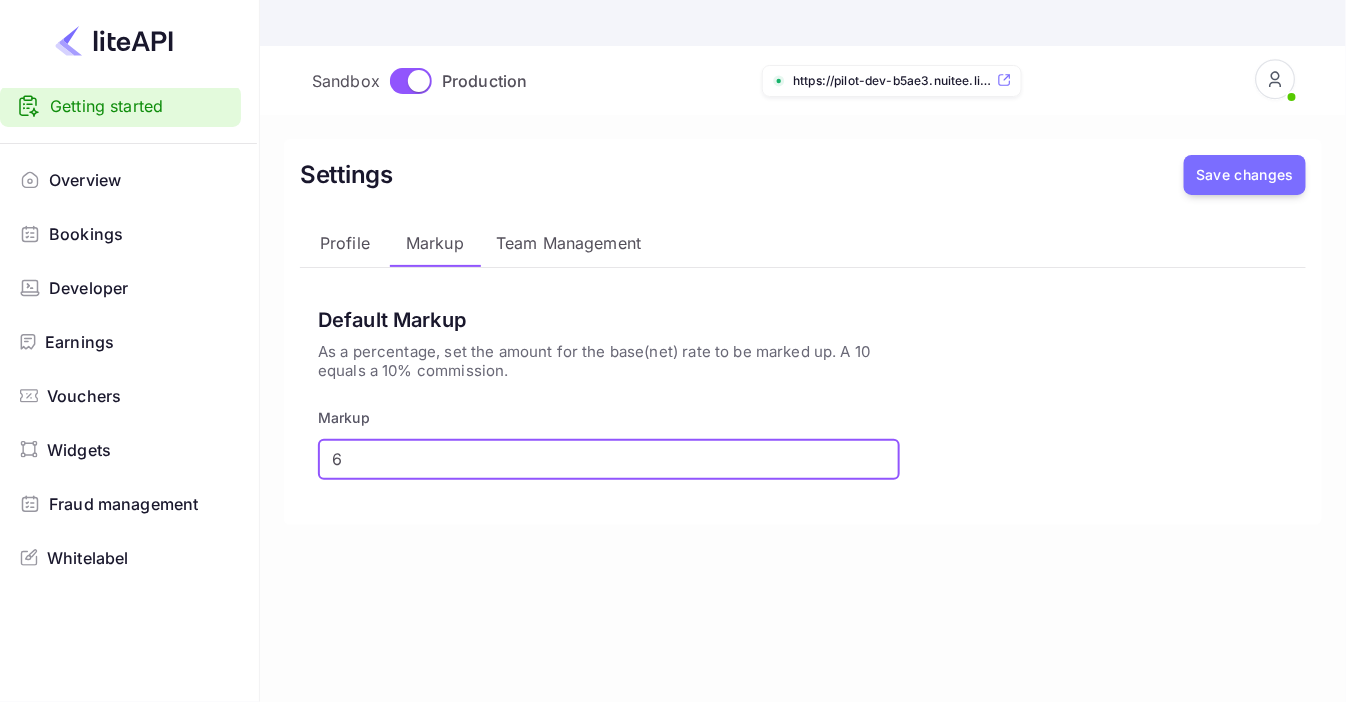 drag, startPoint x: 373, startPoint y: 406, endPoint x: 286, endPoint y: 415, distance: 87.46428 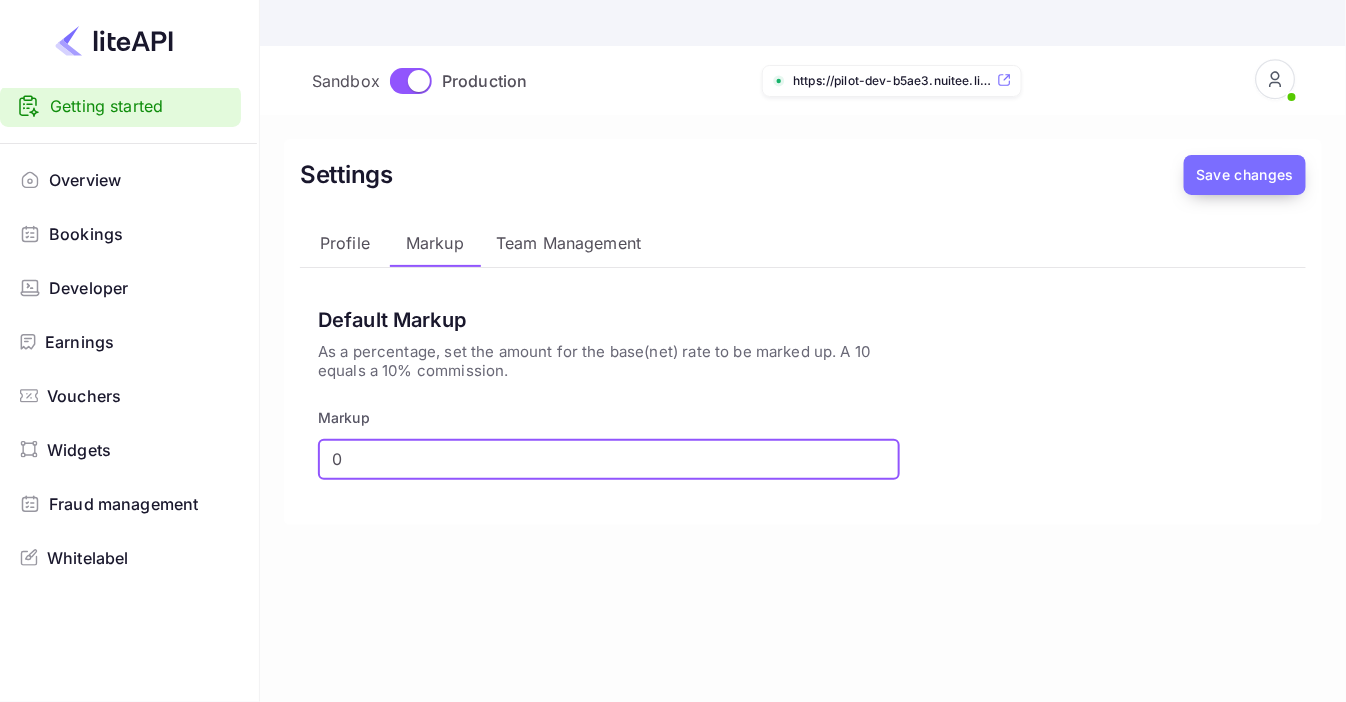 click on "Save changes" at bounding box center [1245, 175] 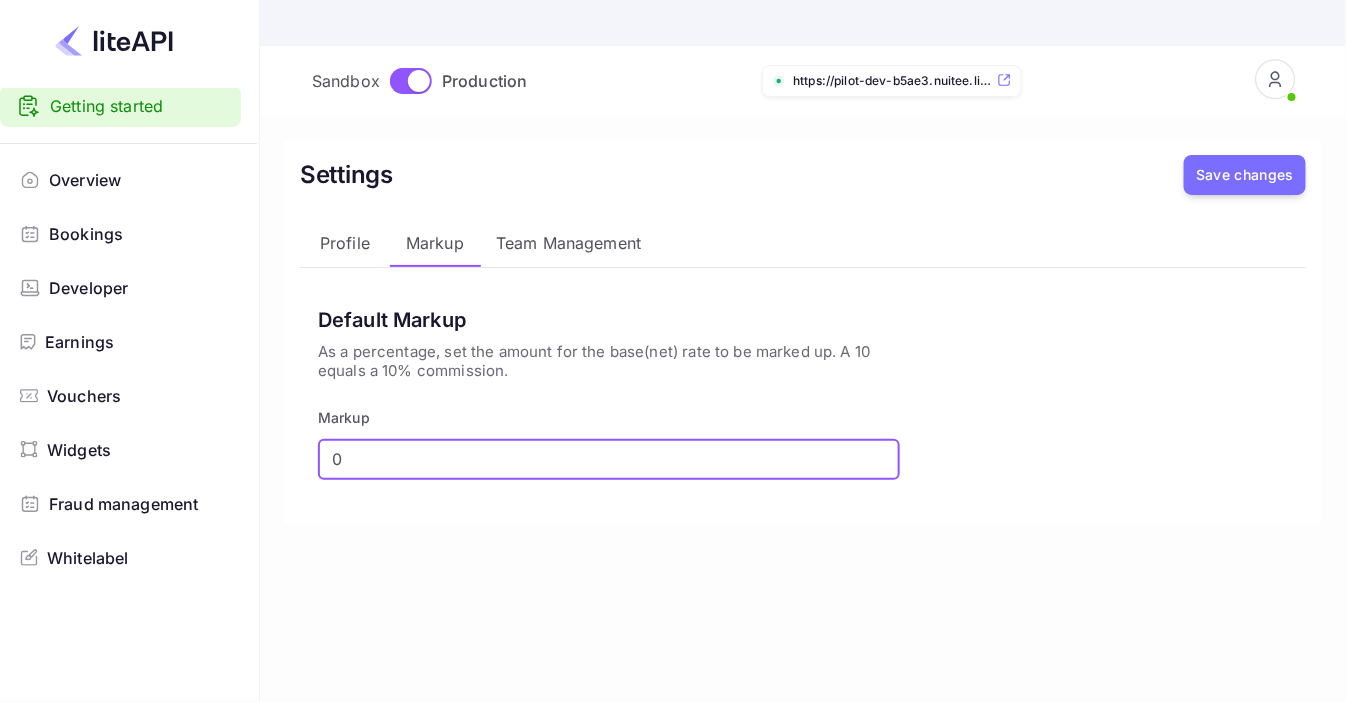 drag, startPoint x: 368, startPoint y: 407, endPoint x: 302, endPoint y: 404, distance: 66.068146 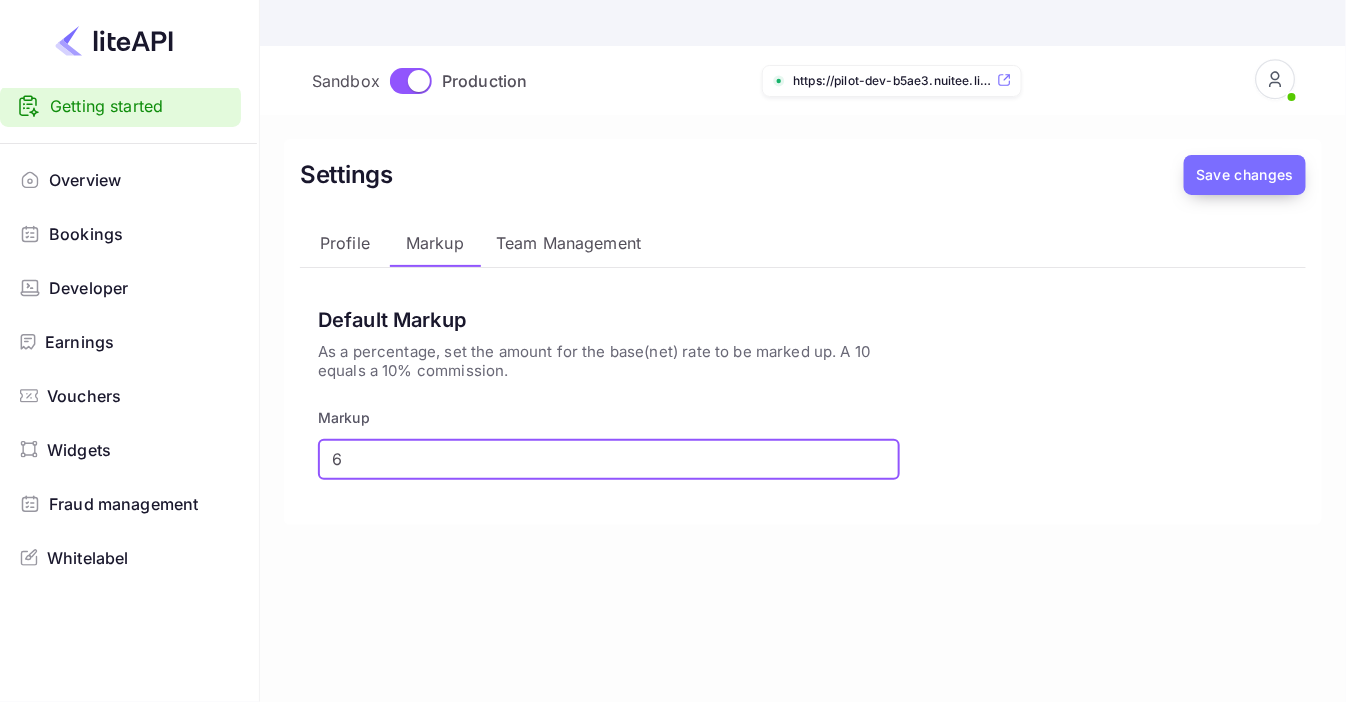 type on "6" 